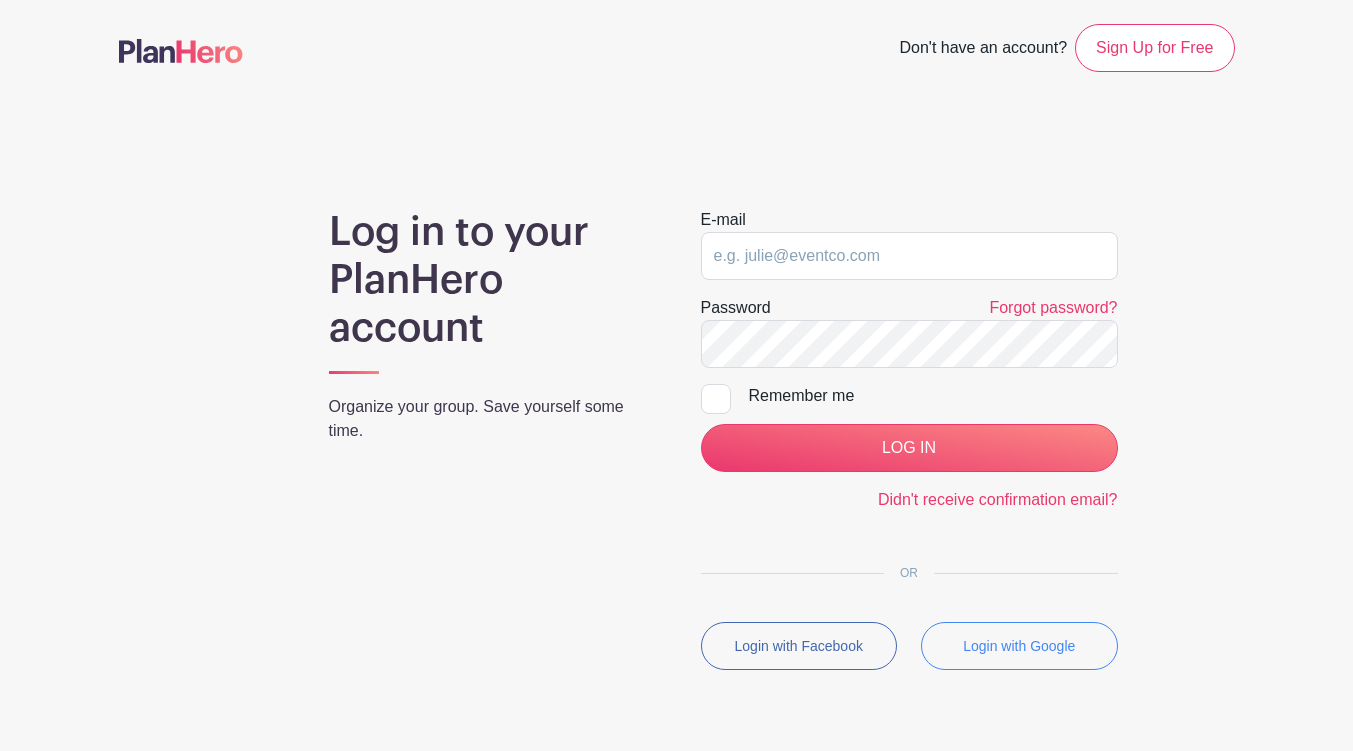 scroll, scrollTop: 0, scrollLeft: 0, axis: both 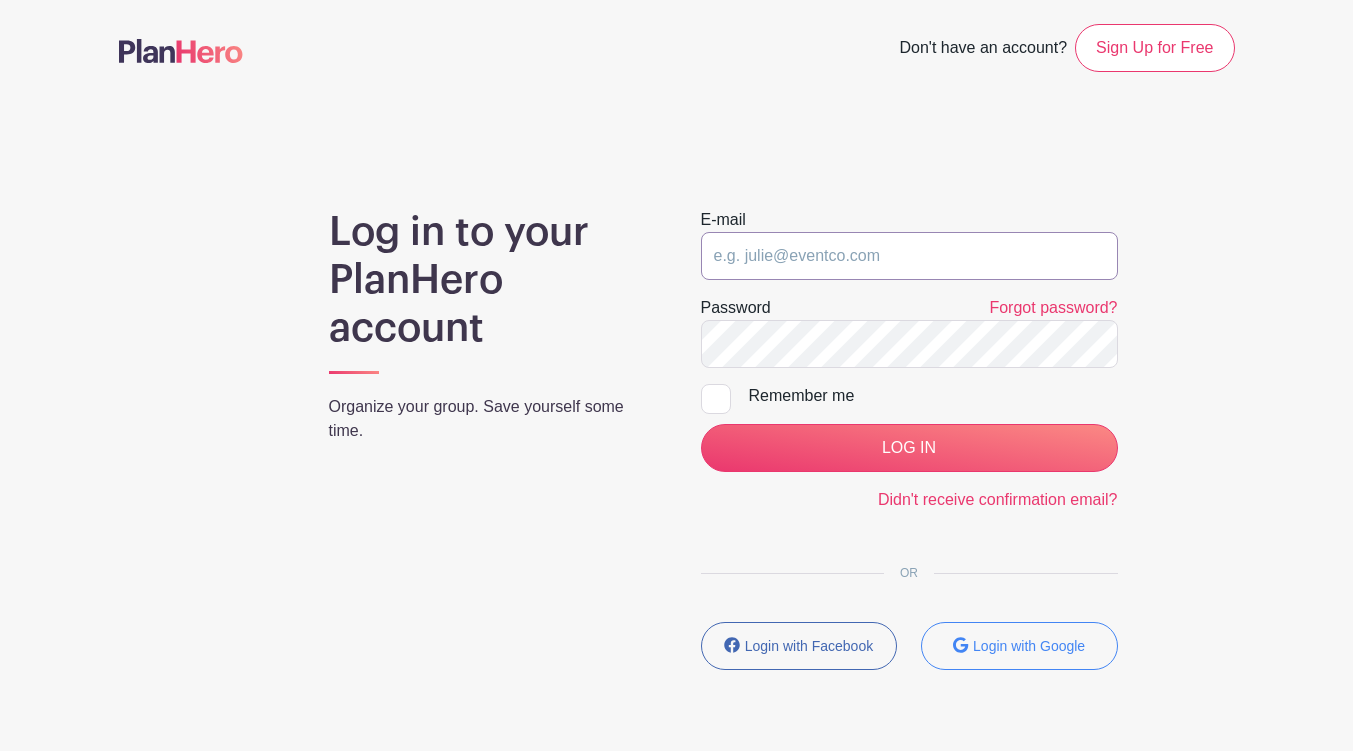 click at bounding box center (909, 256) 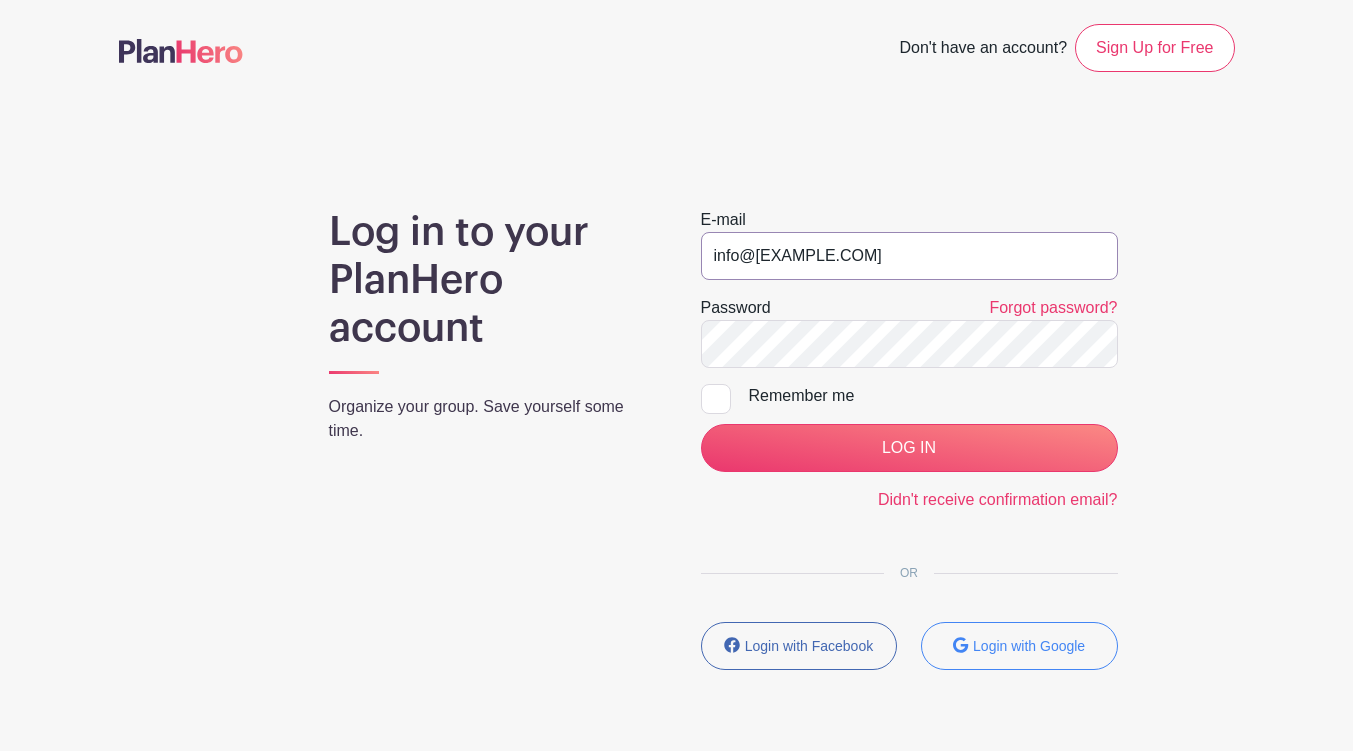 type on "info@[EXAMPLE.COM]" 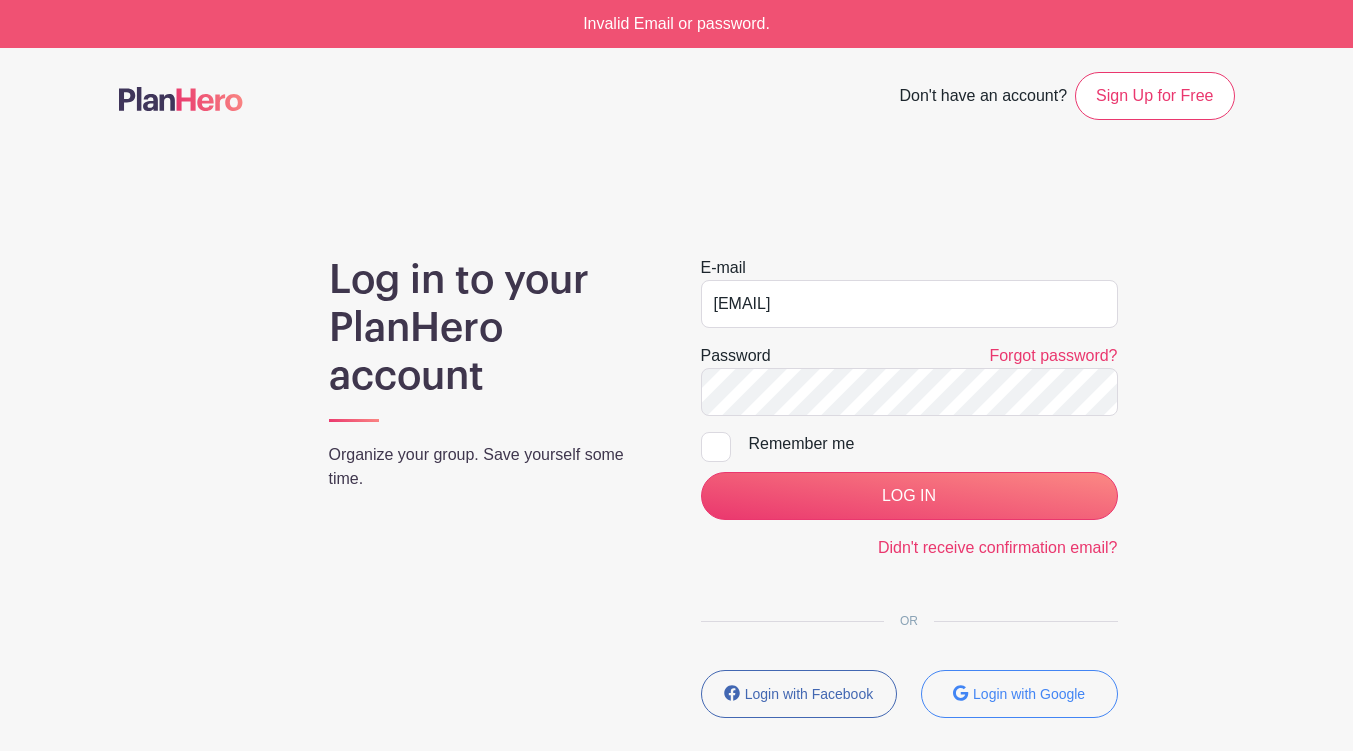 scroll, scrollTop: 0, scrollLeft: 0, axis: both 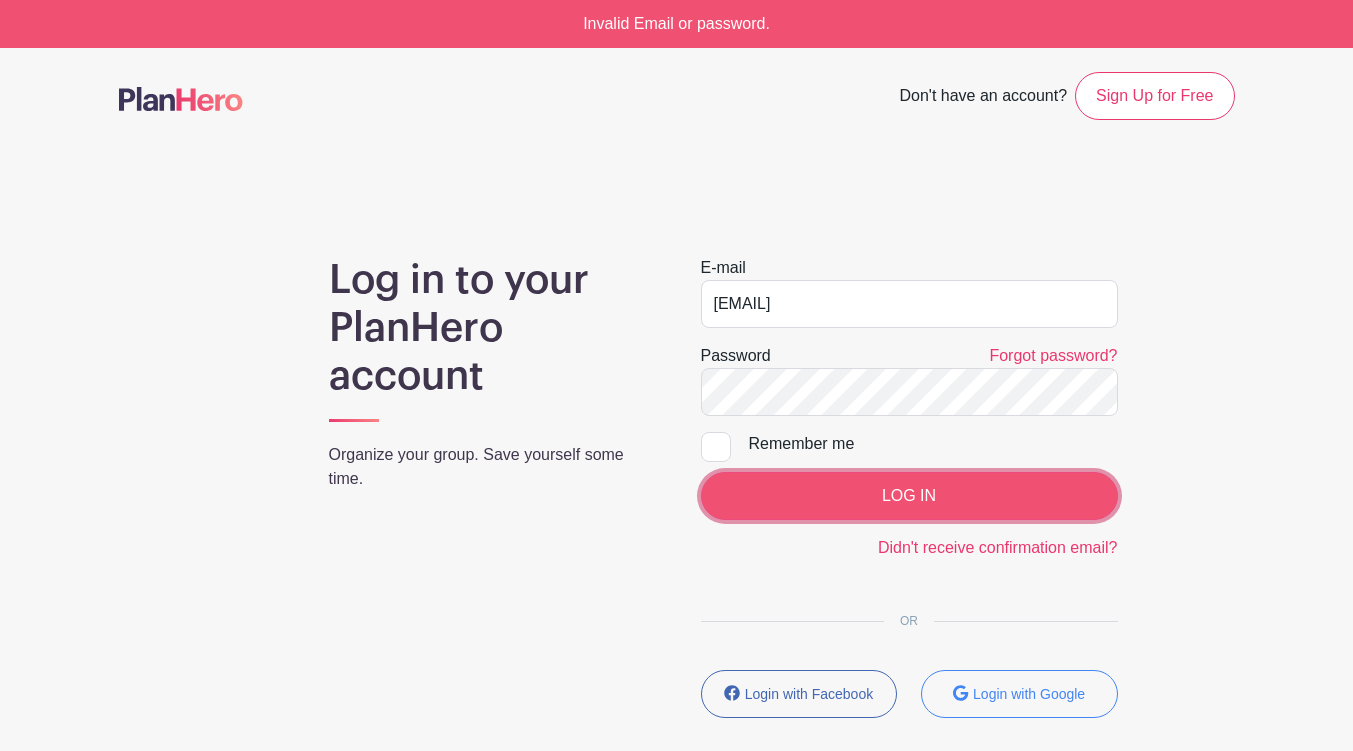 click on "LOG IN" at bounding box center (909, 496) 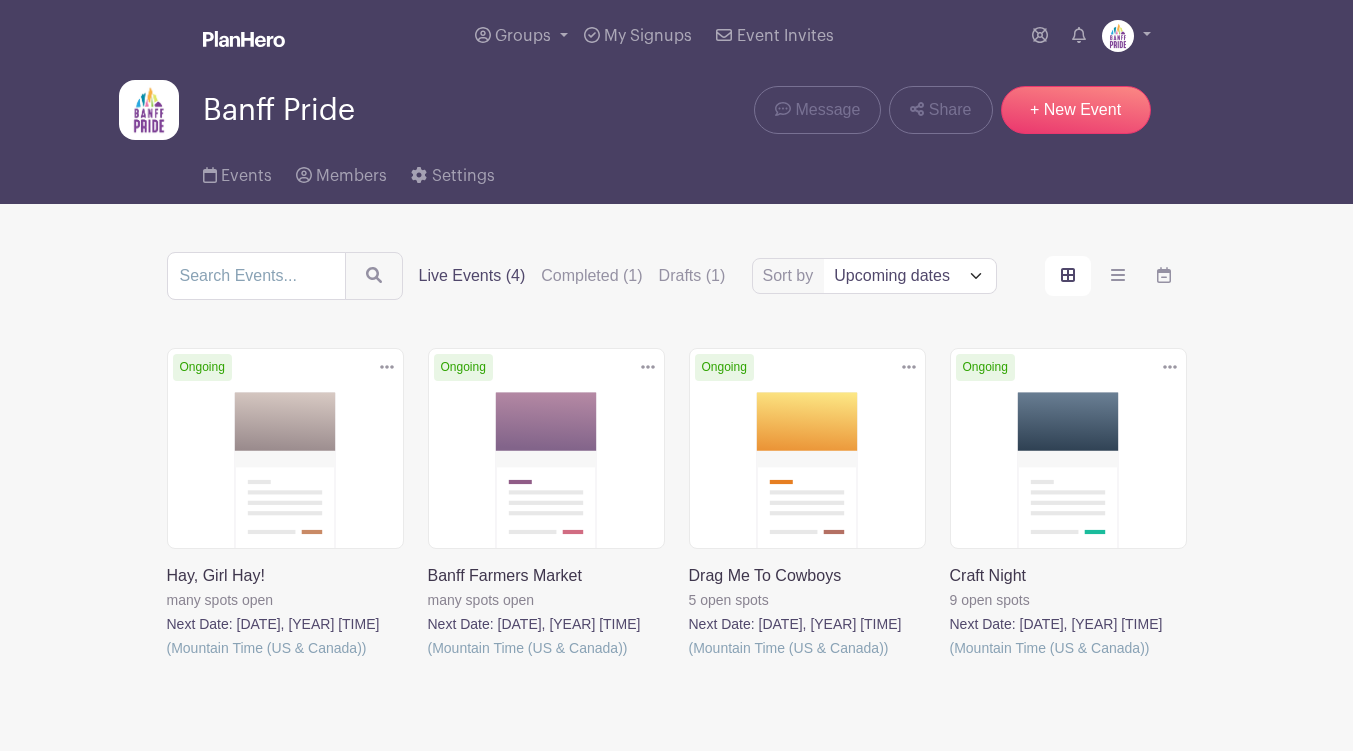 click at bounding box center (428, 660) 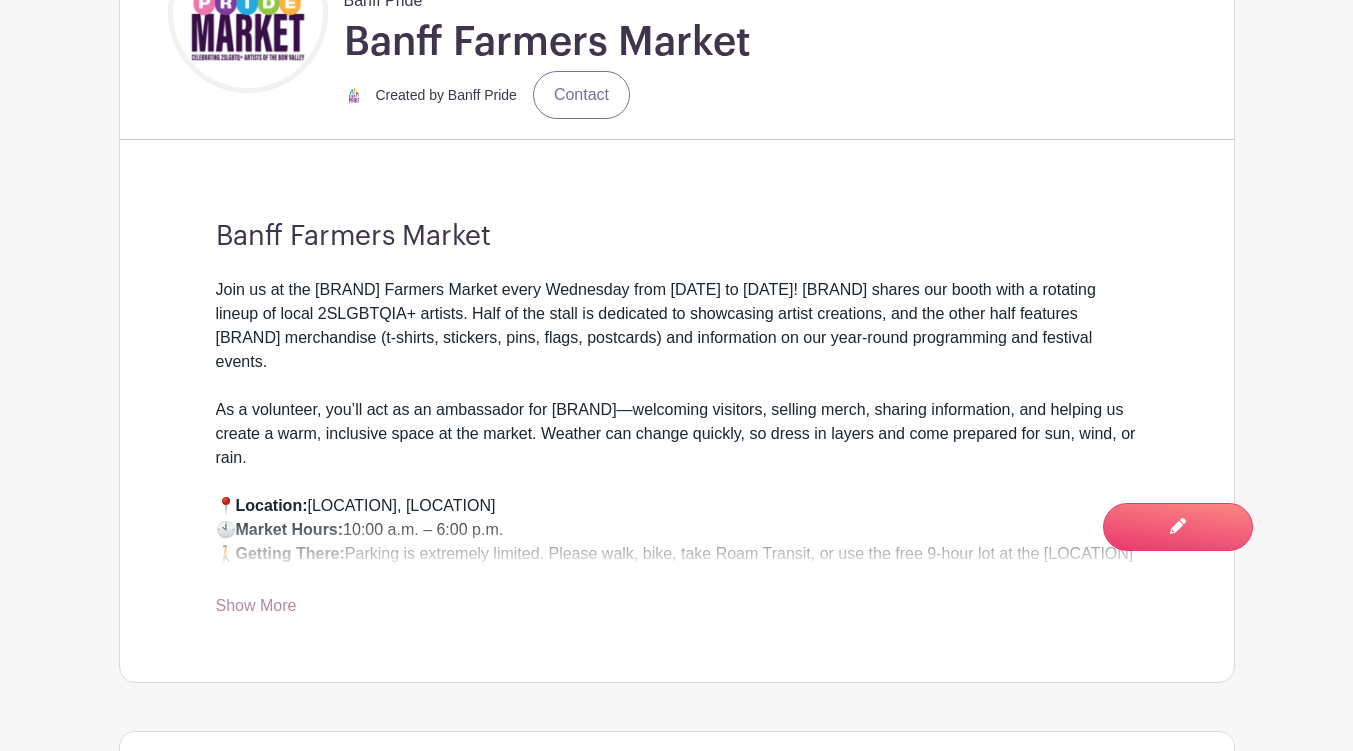 scroll, scrollTop: 0, scrollLeft: 0, axis: both 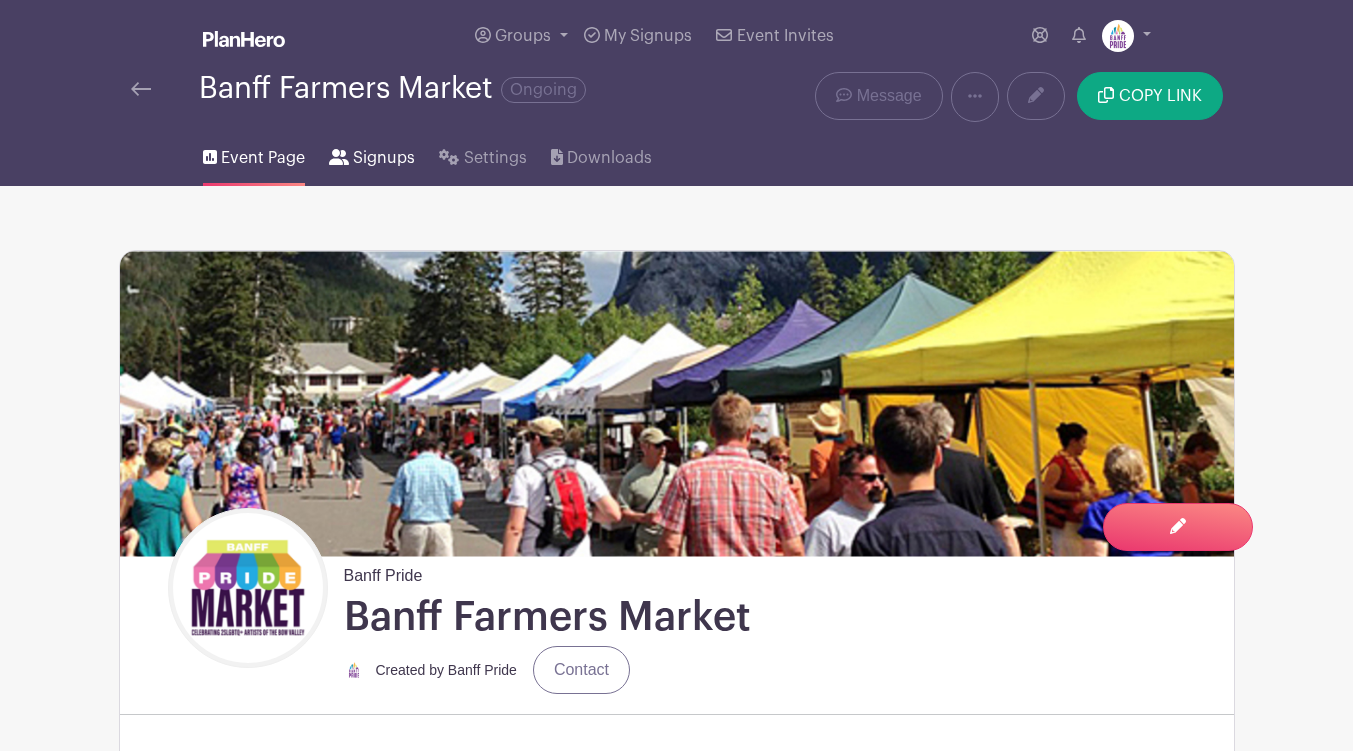 click on "Signups" at bounding box center (384, 158) 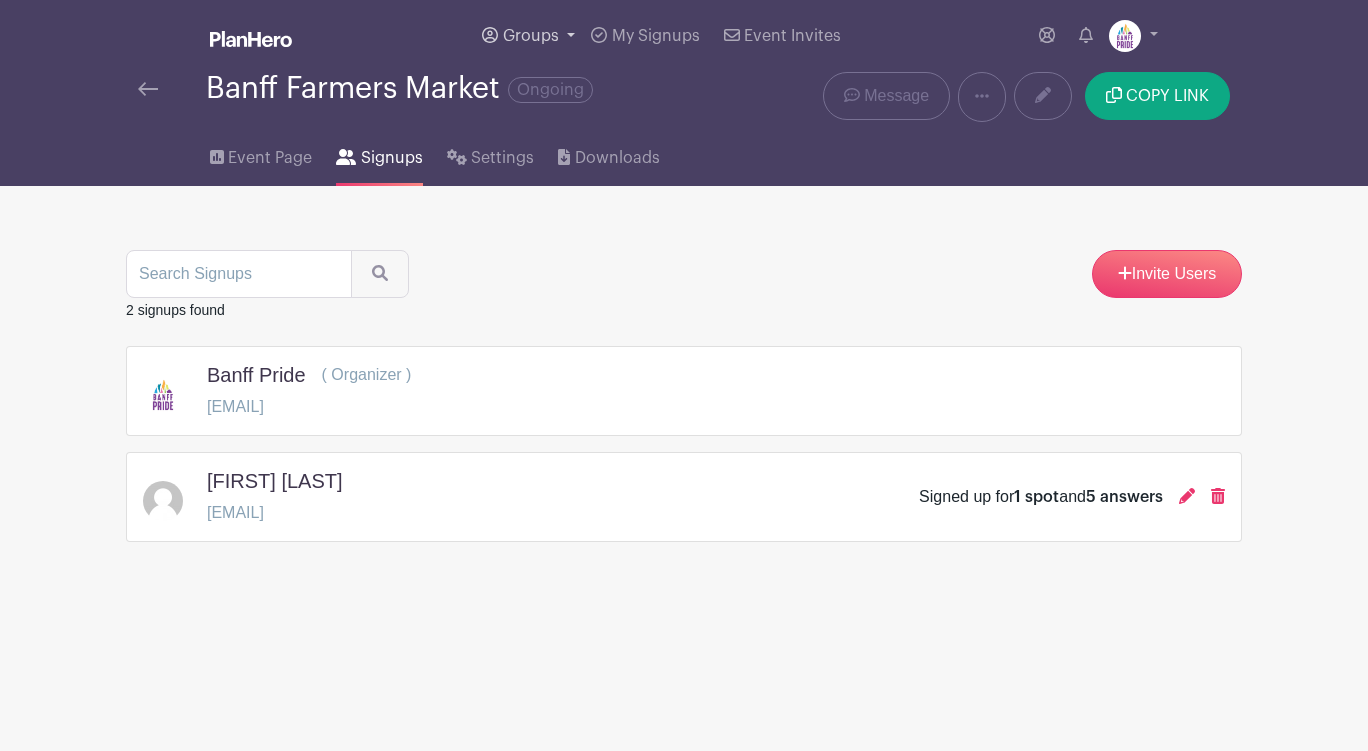 click on "Groups" at bounding box center (531, 36) 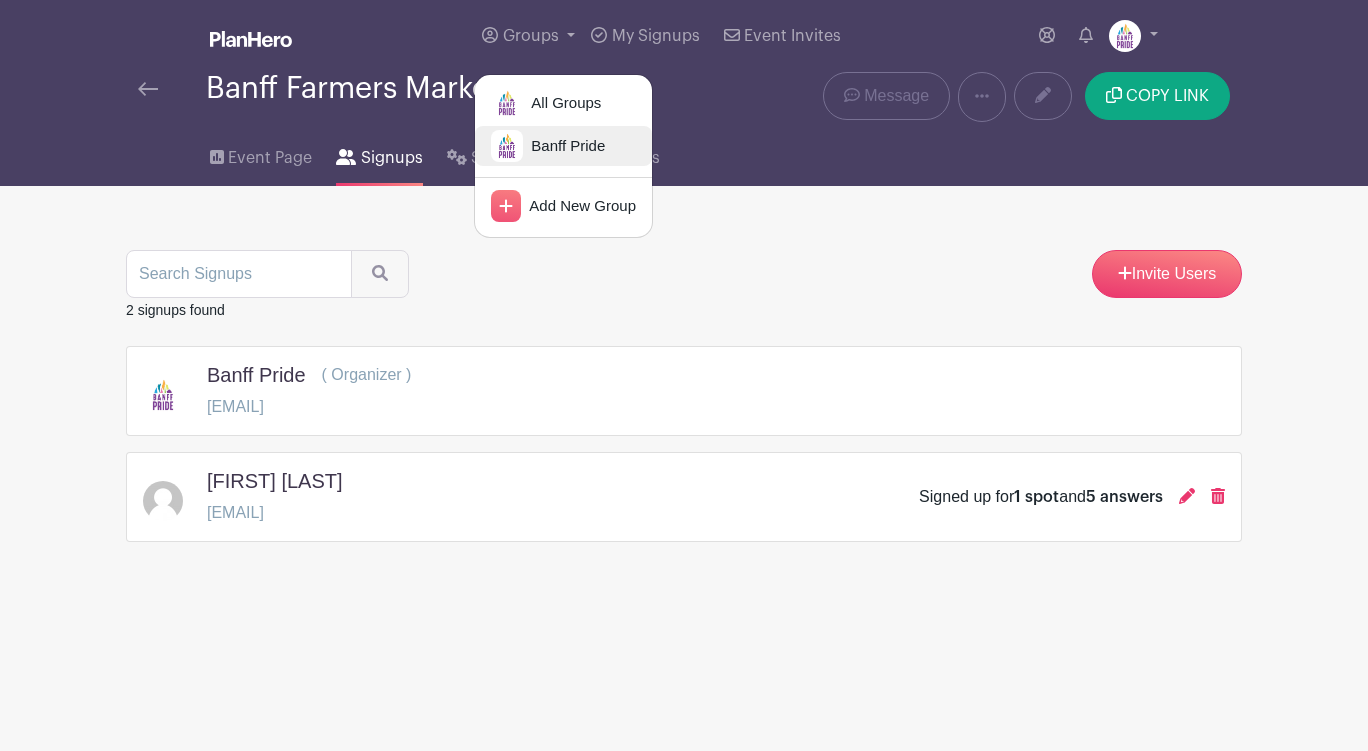 click on "Banff Pride" at bounding box center (564, 146) 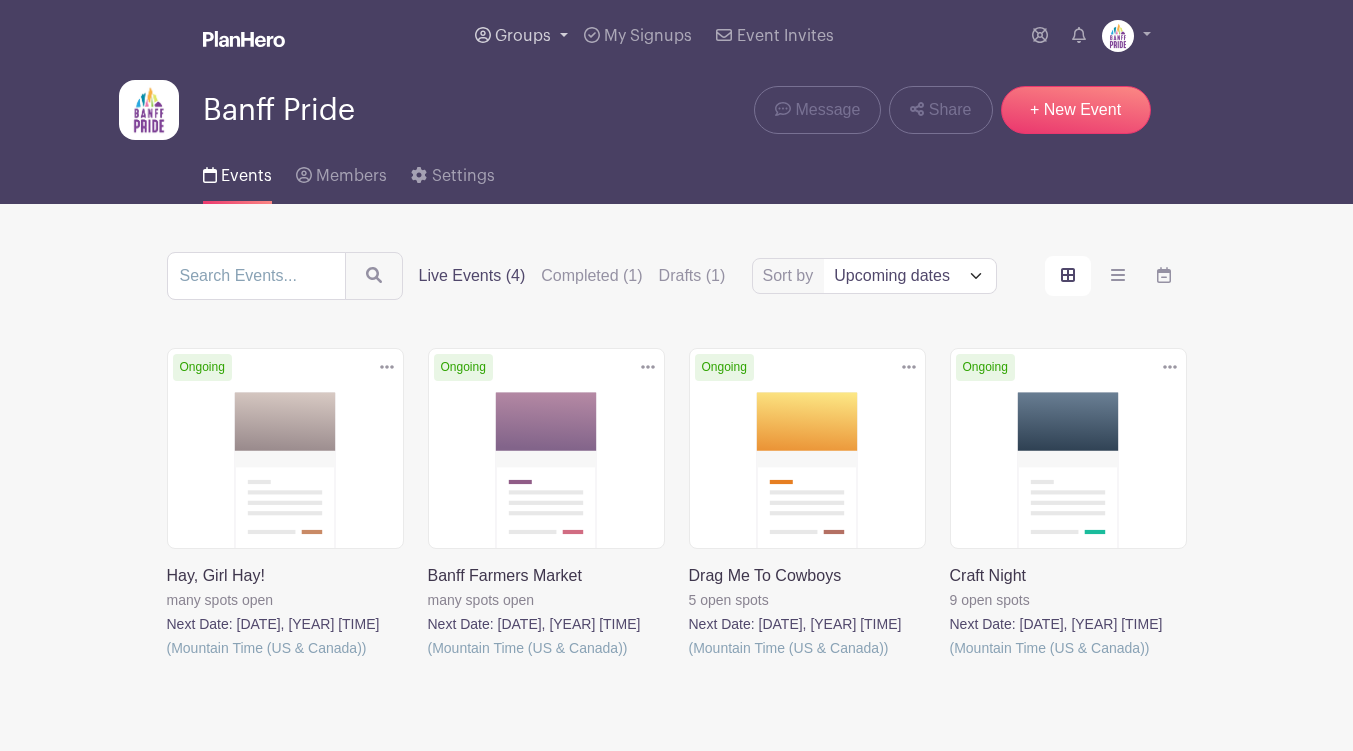 click on "Groups" at bounding box center [521, 36] 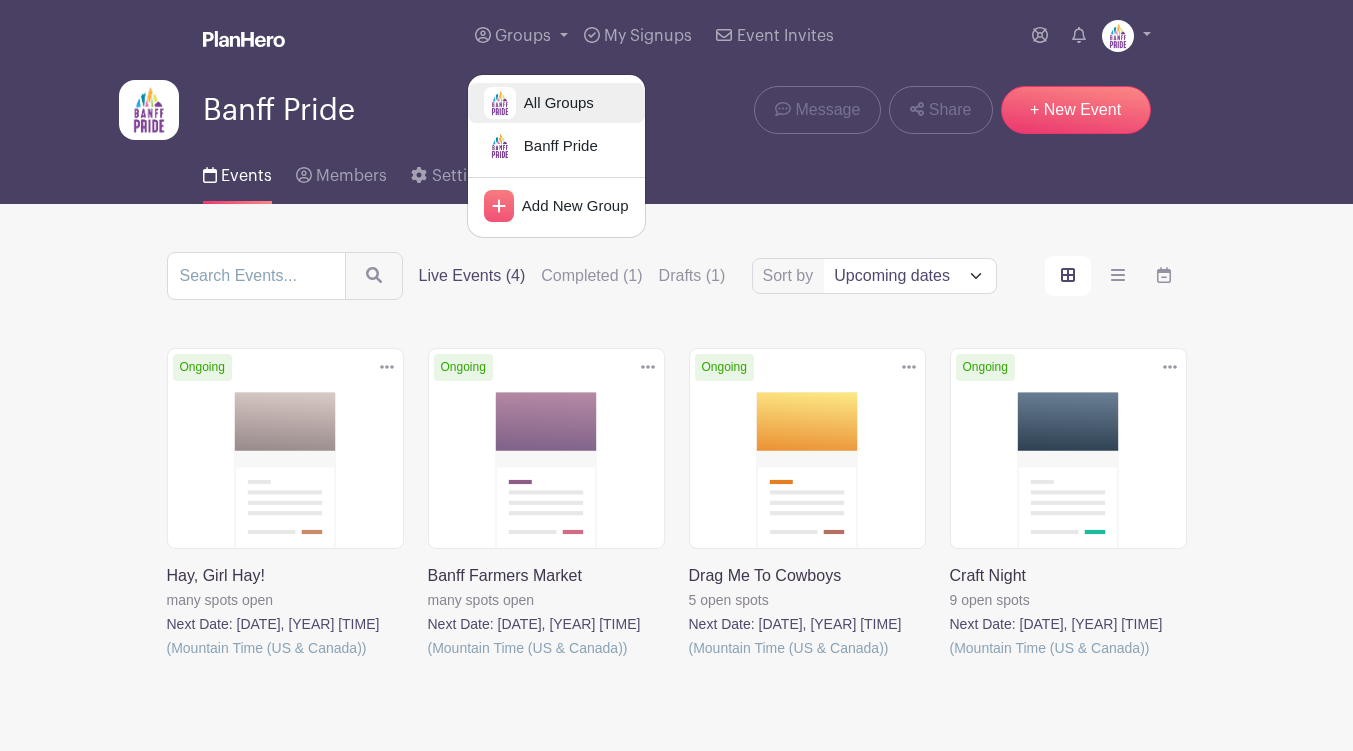 click on "All Groups" at bounding box center (555, 103) 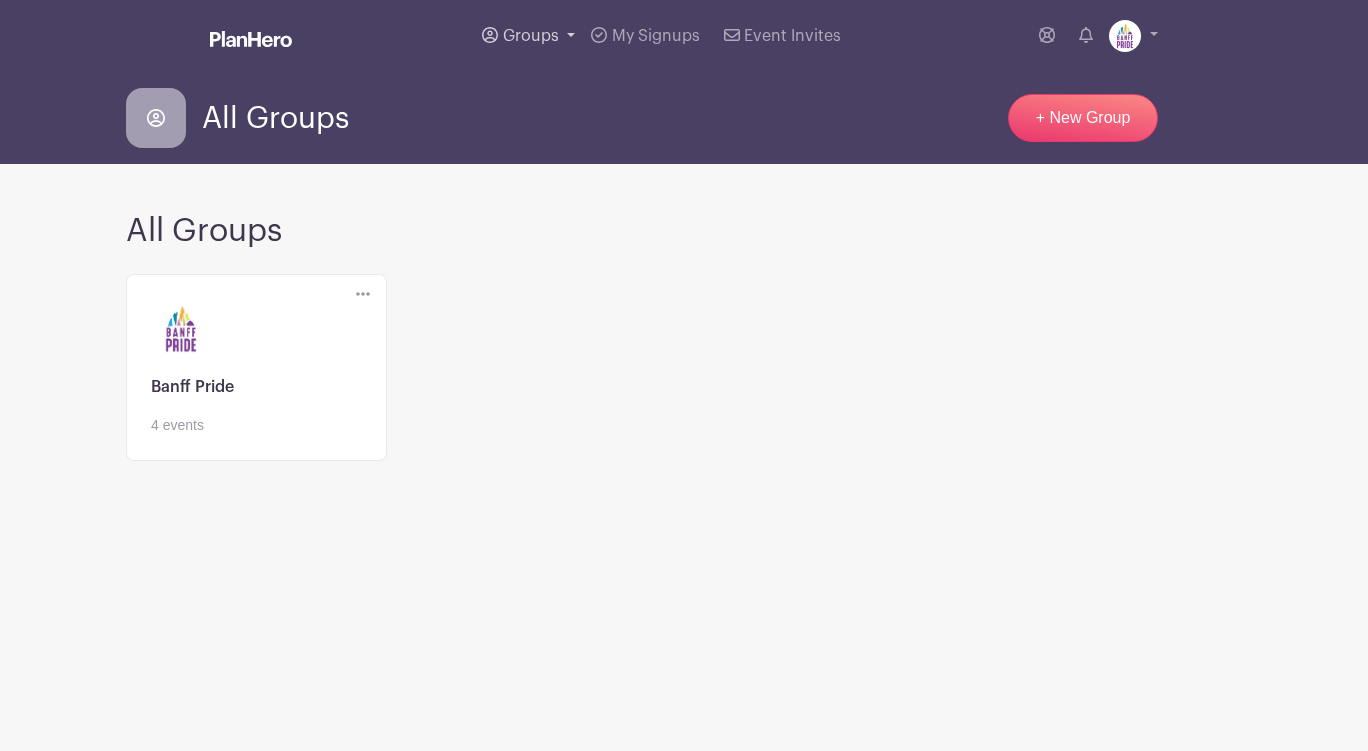 click on "Groups" at bounding box center [531, 36] 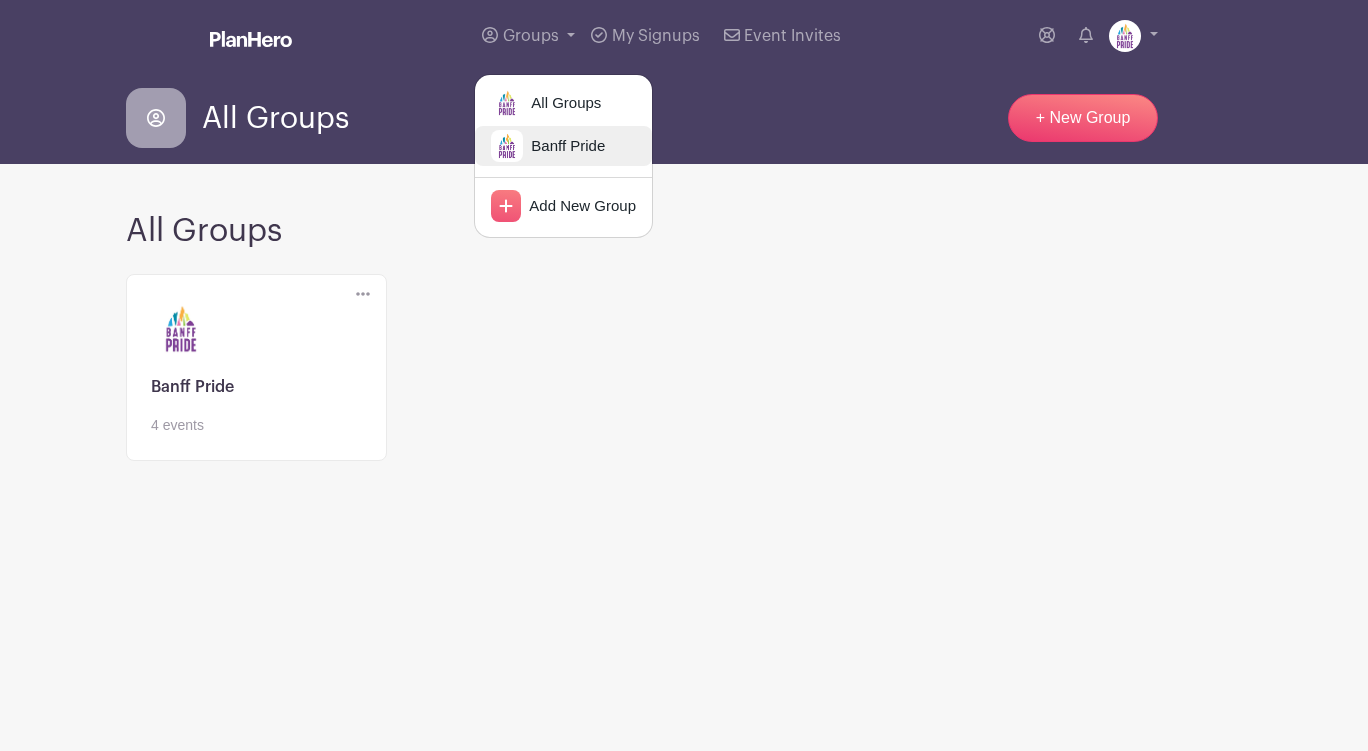 click on "Banff Pride" at bounding box center [564, 146] 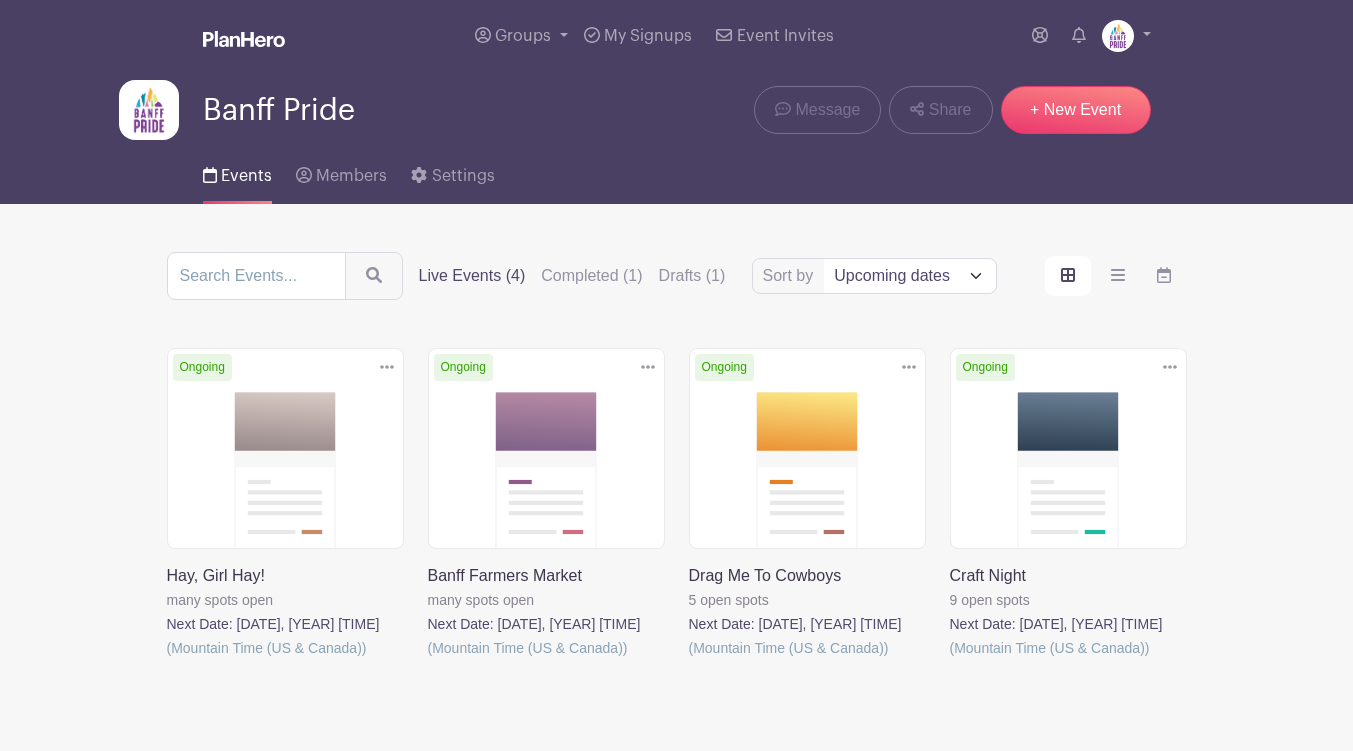 click on "Title
Recently modified
Newest
Upcoming dates" at bounding box center [909, 276] 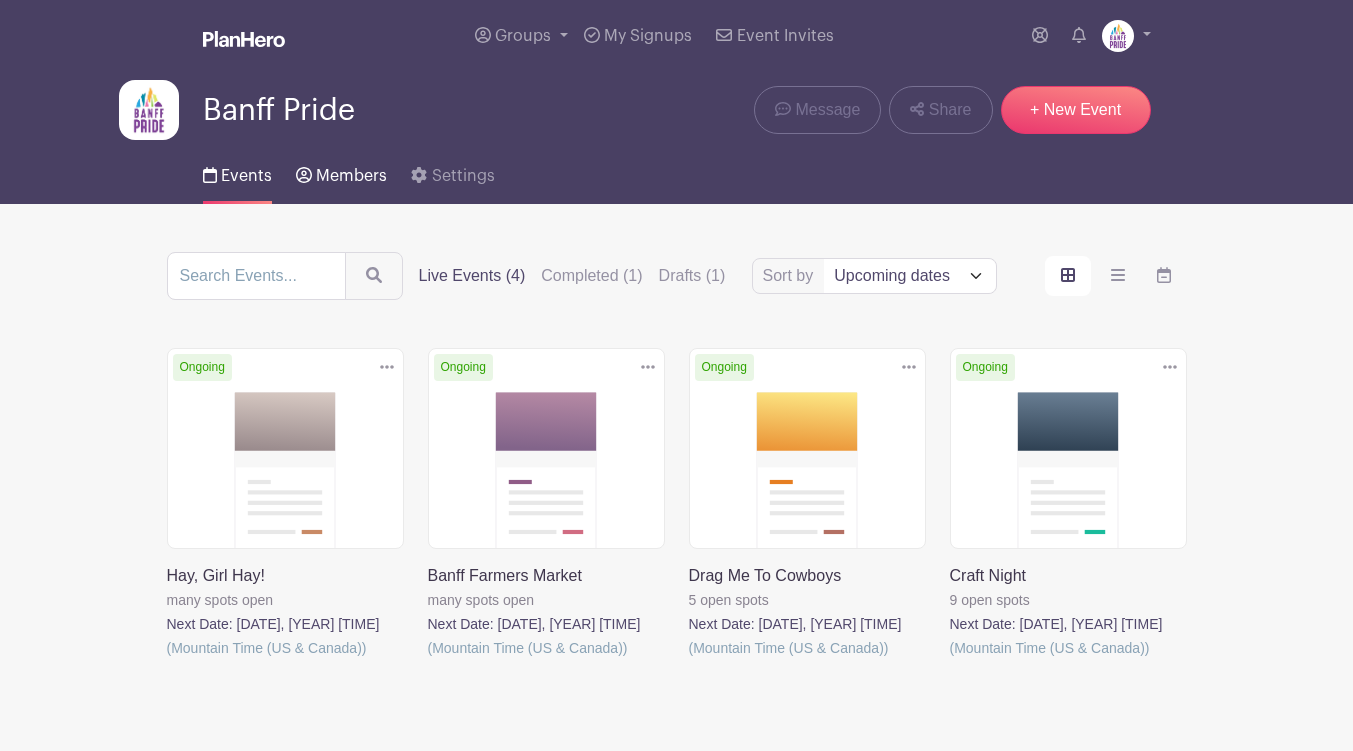 click on "Members" at bounding box center (351, 176) 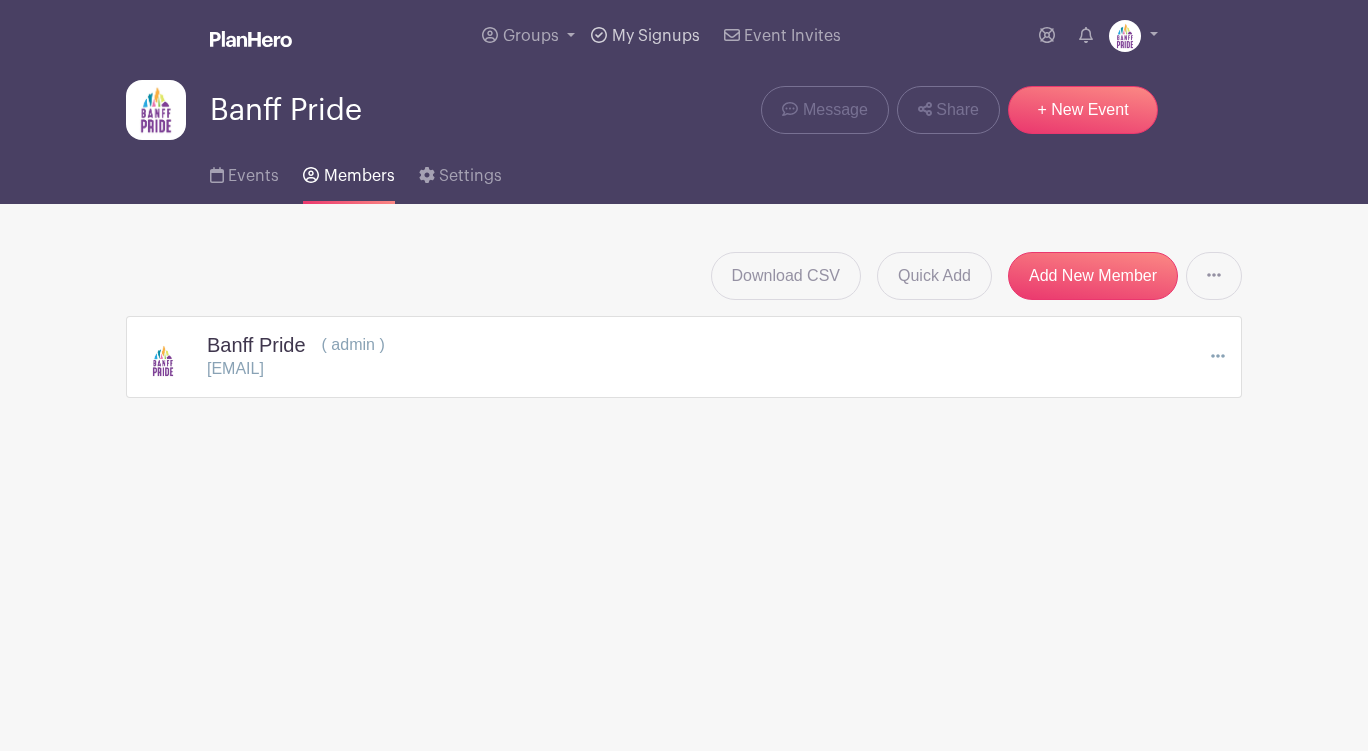 click on "My Signups" at bounding box center (656, 36) 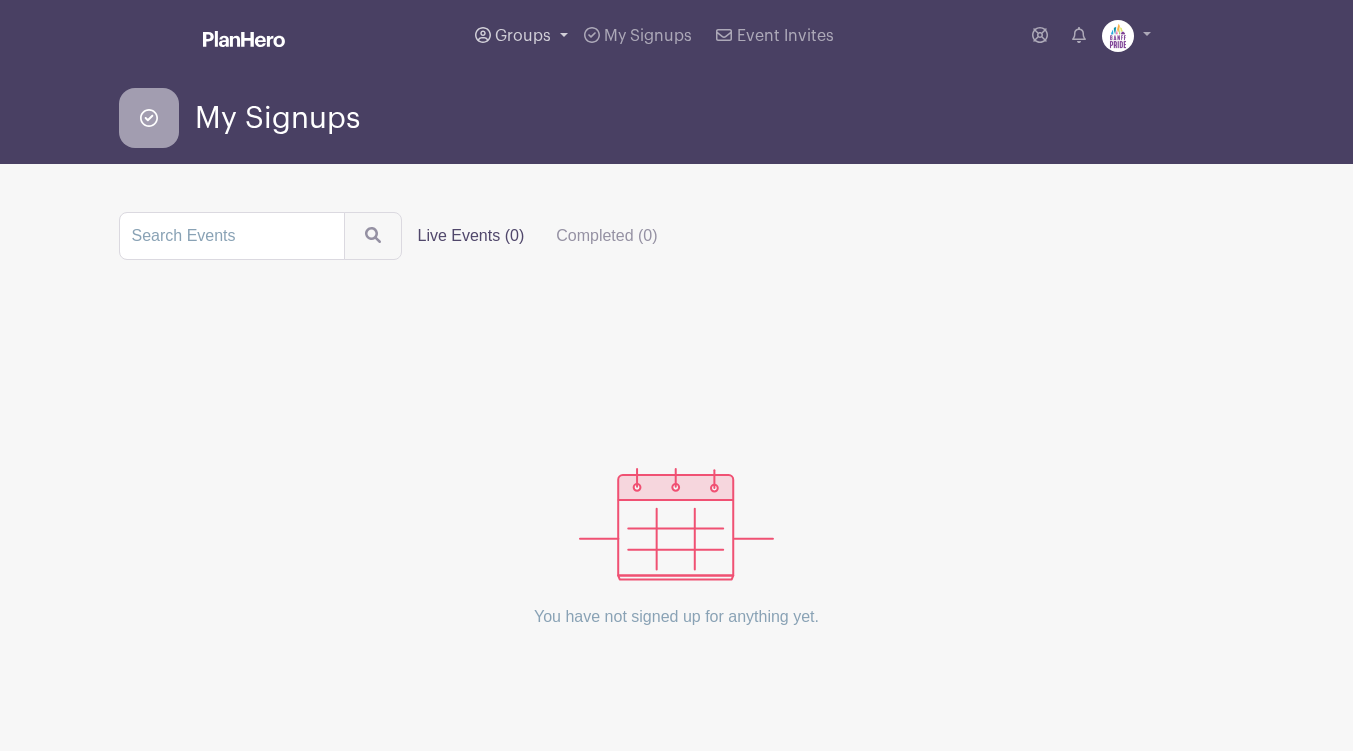 click on "Groups" at bounding box center [523, 36] 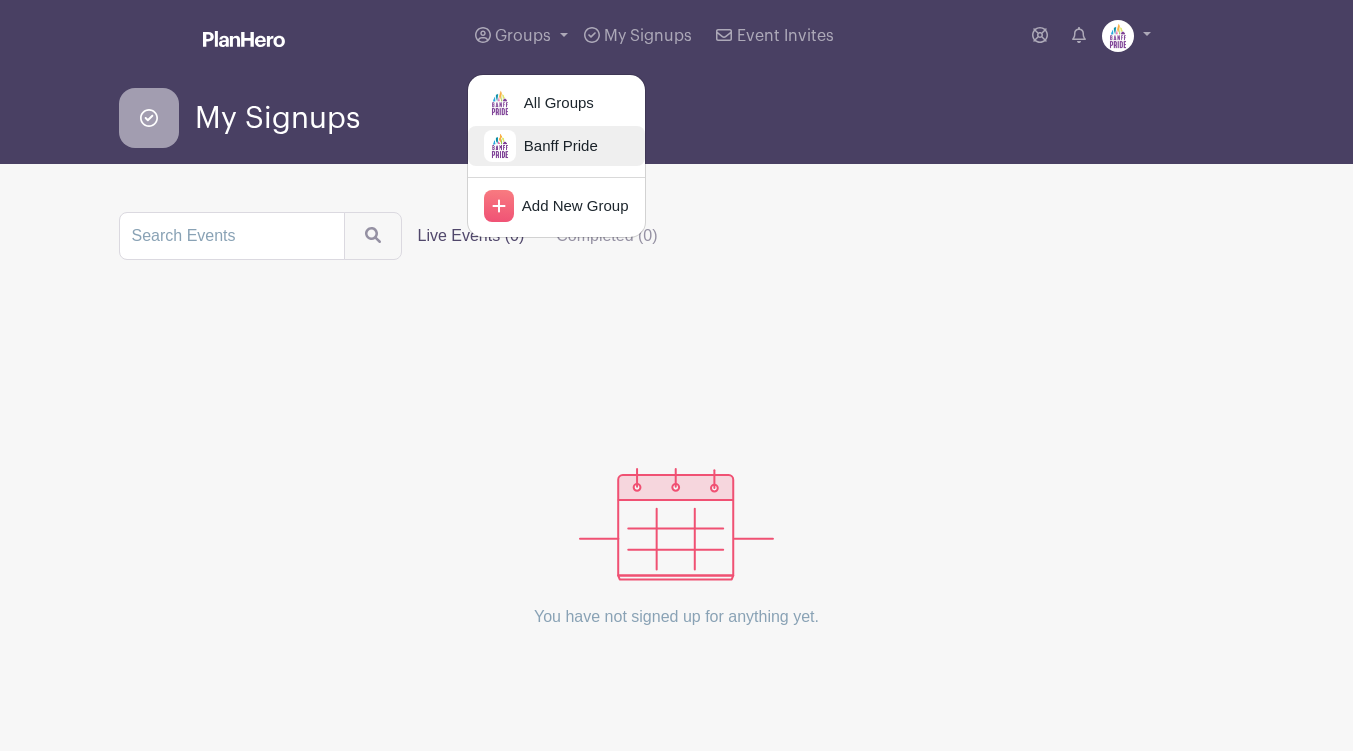 click on "Banff Pride" at bounding box center (557, 146) 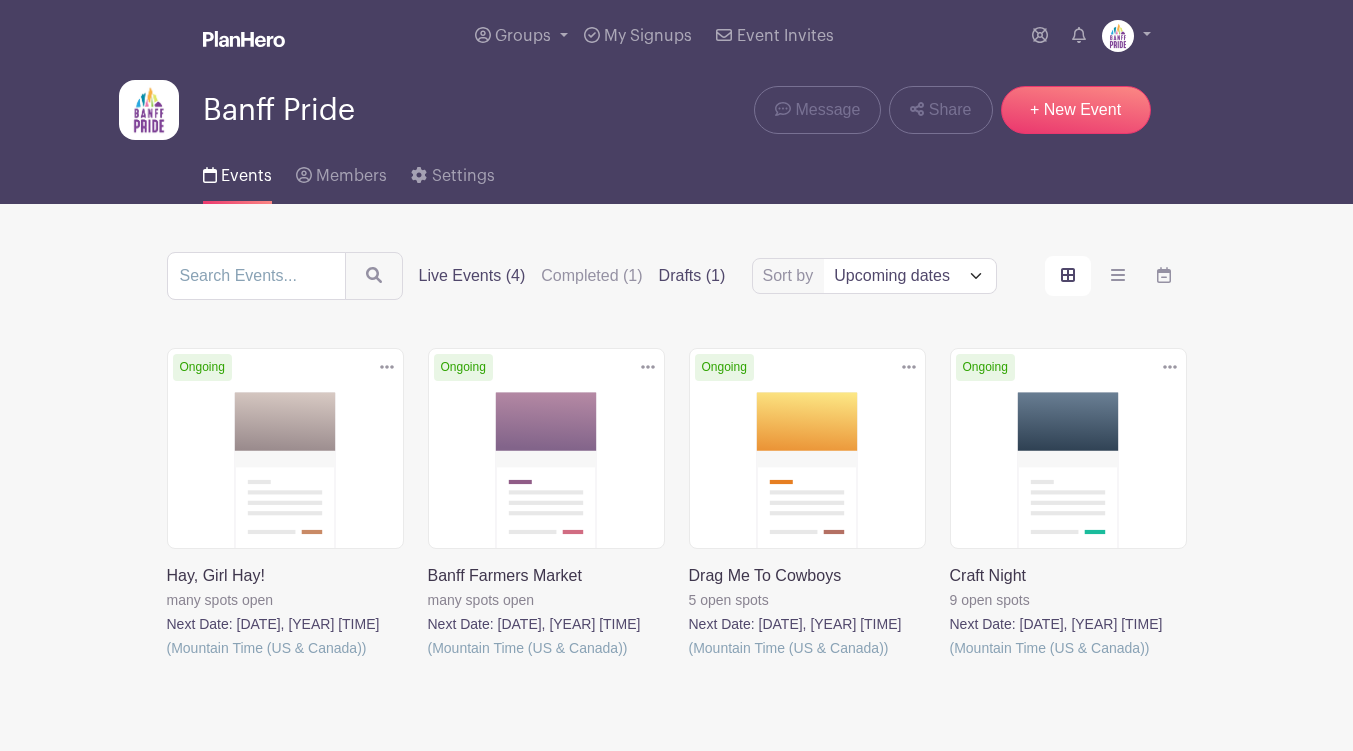 click on "Drafts (1)" at bounding box center [692, 276] 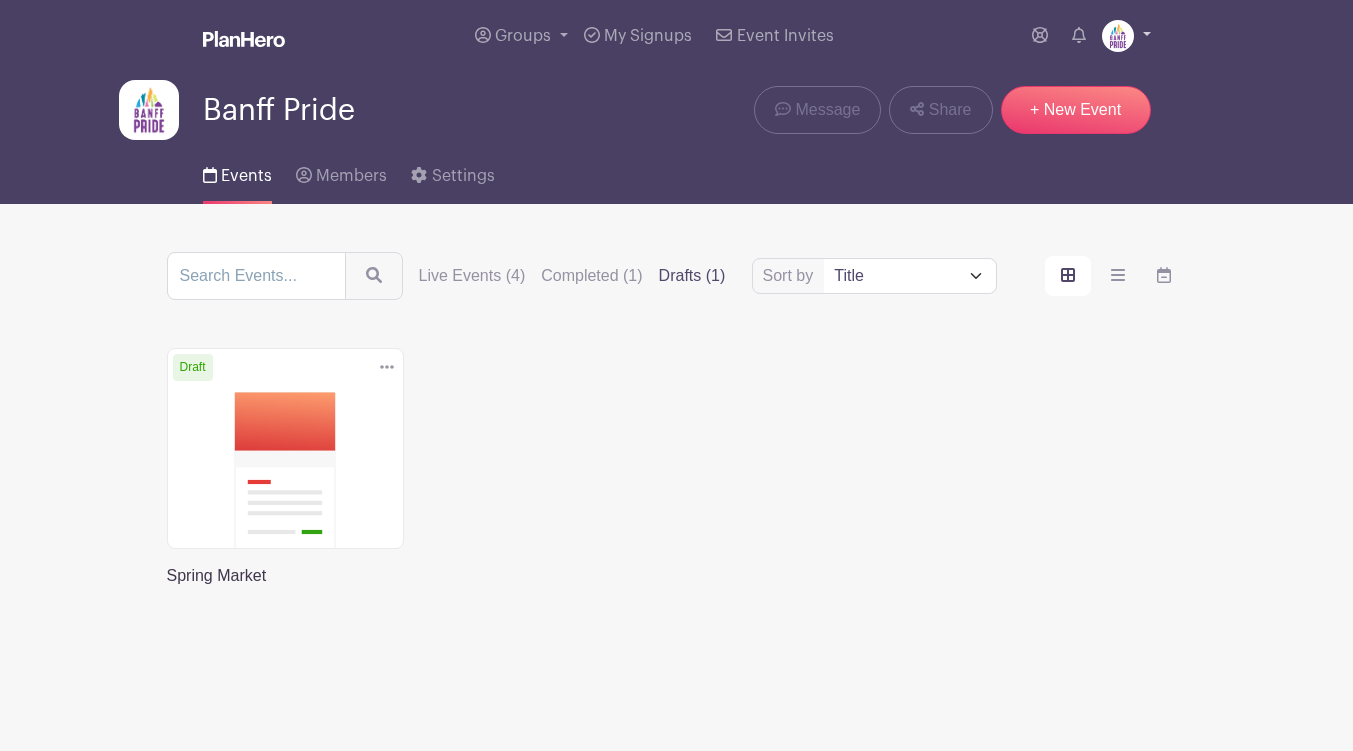 click at bounding box center (1126, 36) 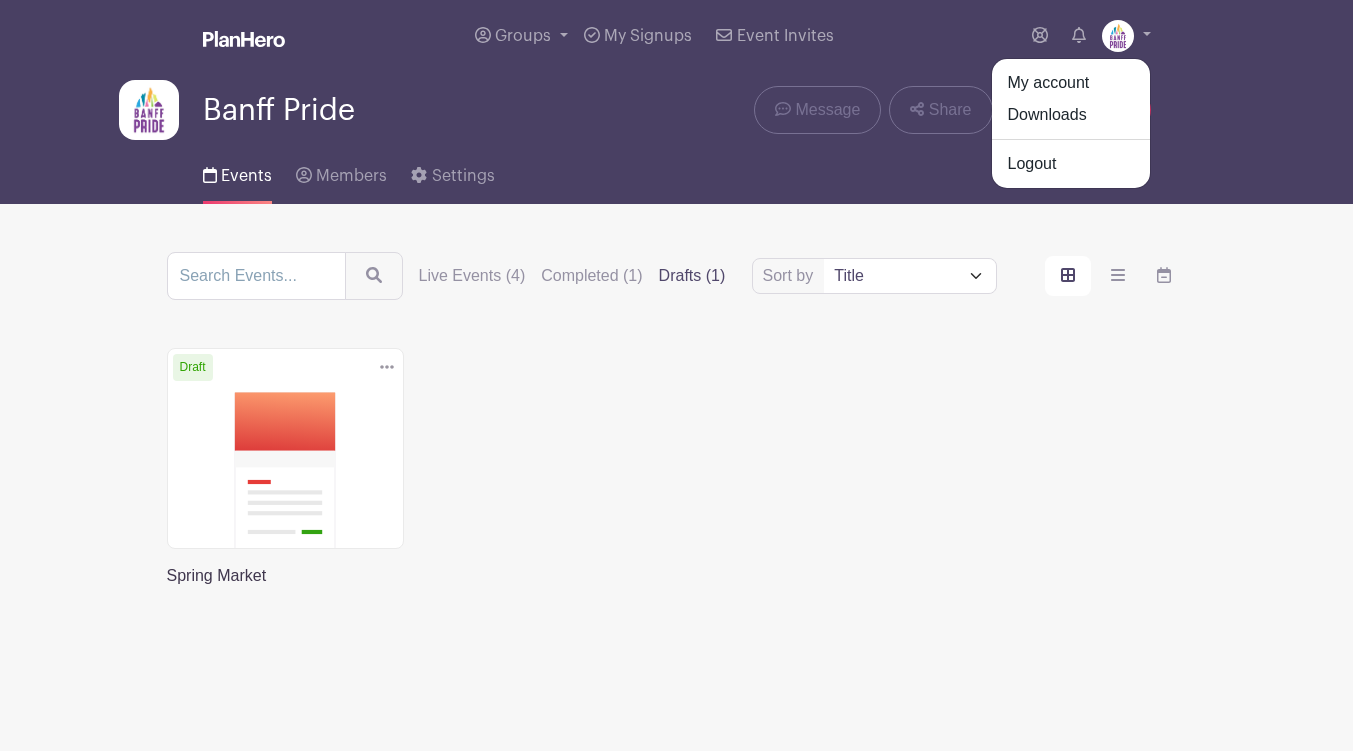 click on "[BRAND]
Message
Share
+ New Event" at bounding box center (677, 106) 